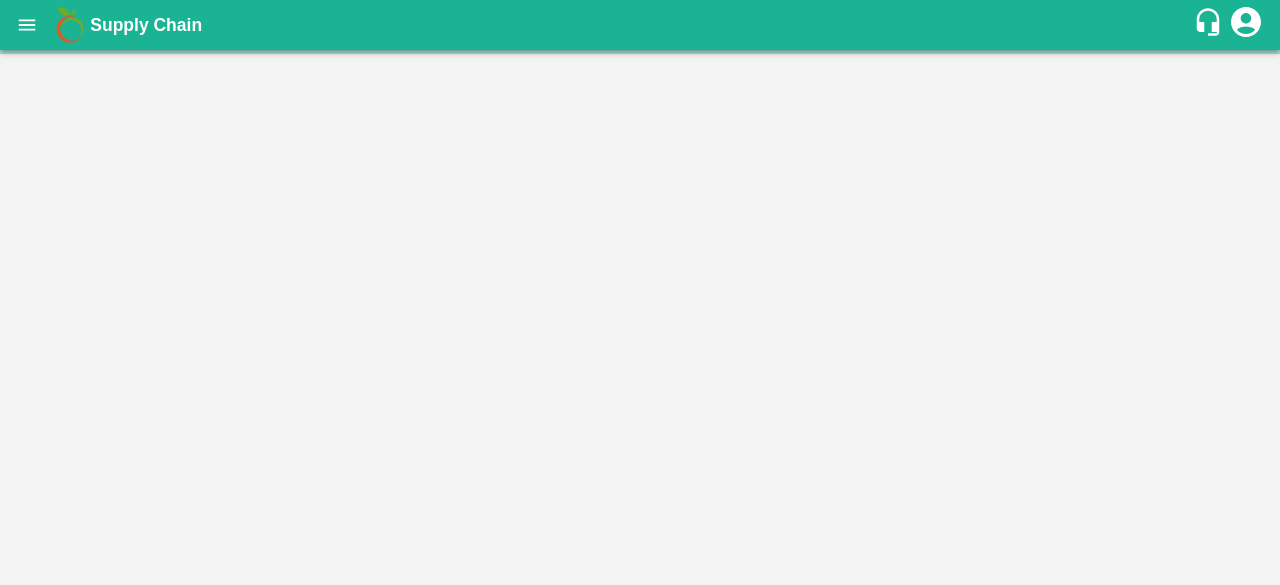 scroll, scrollTop: 0, scrollLeft: 0, axis: both 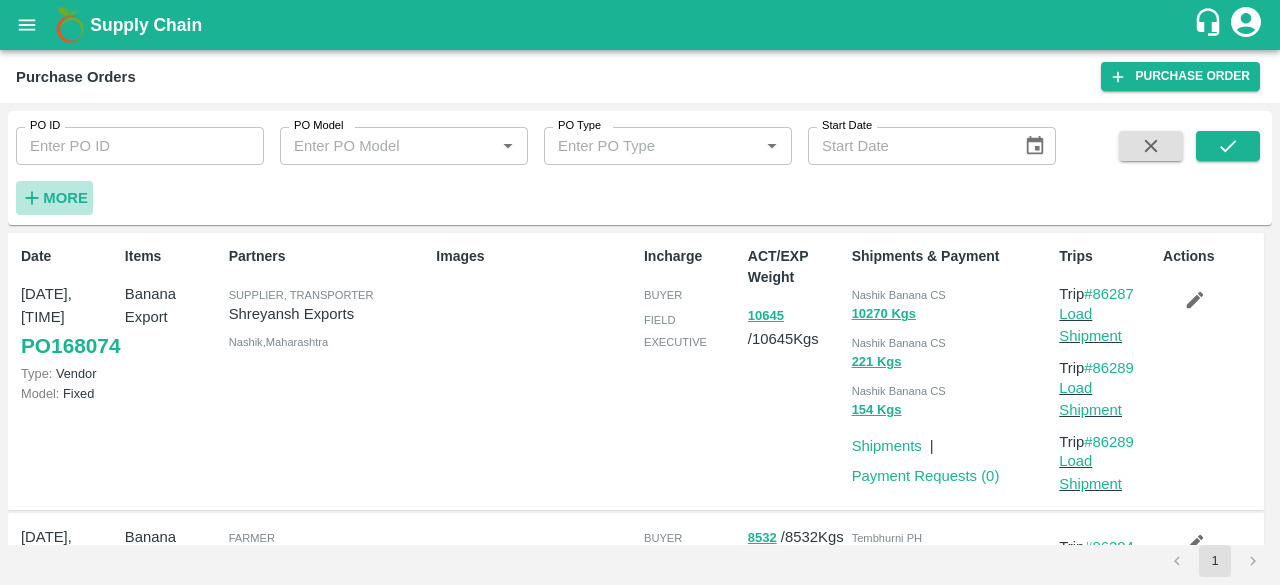 click on "More" at bounding box center (65, 198) 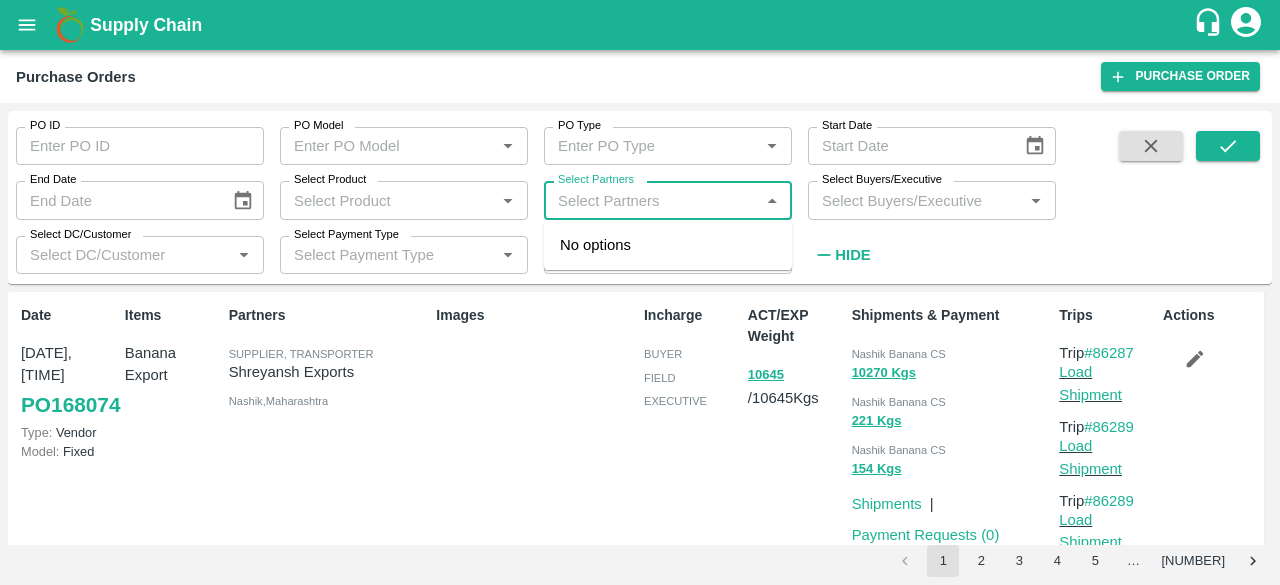 click on "Select Partners" at bounding box center [651, 200] 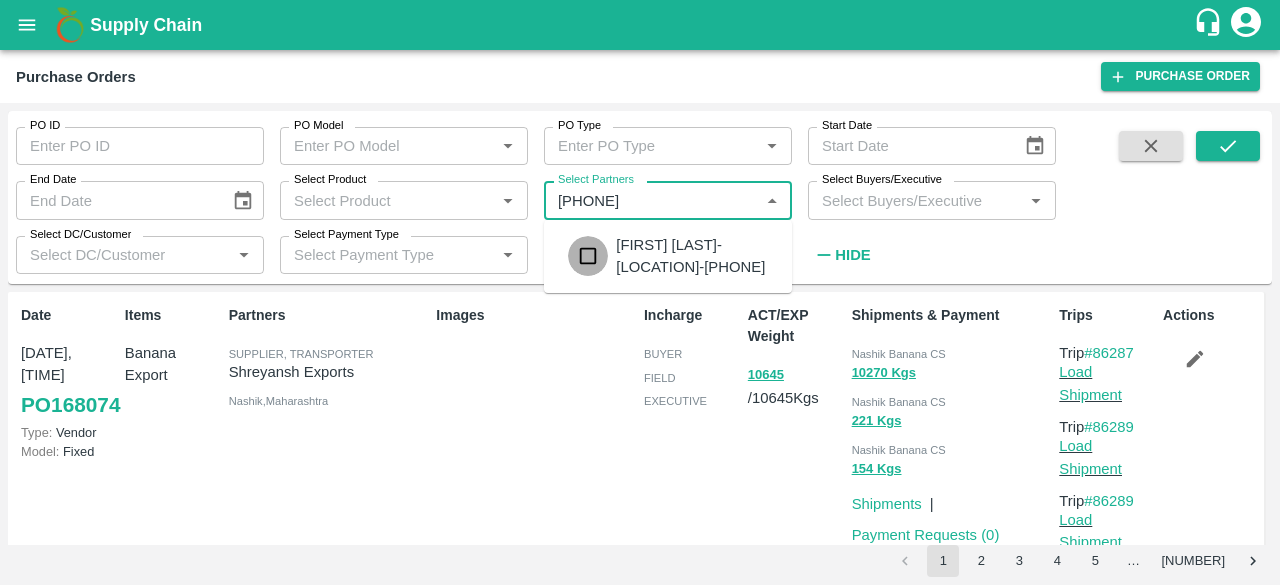 click at bounding box center (588, 256) 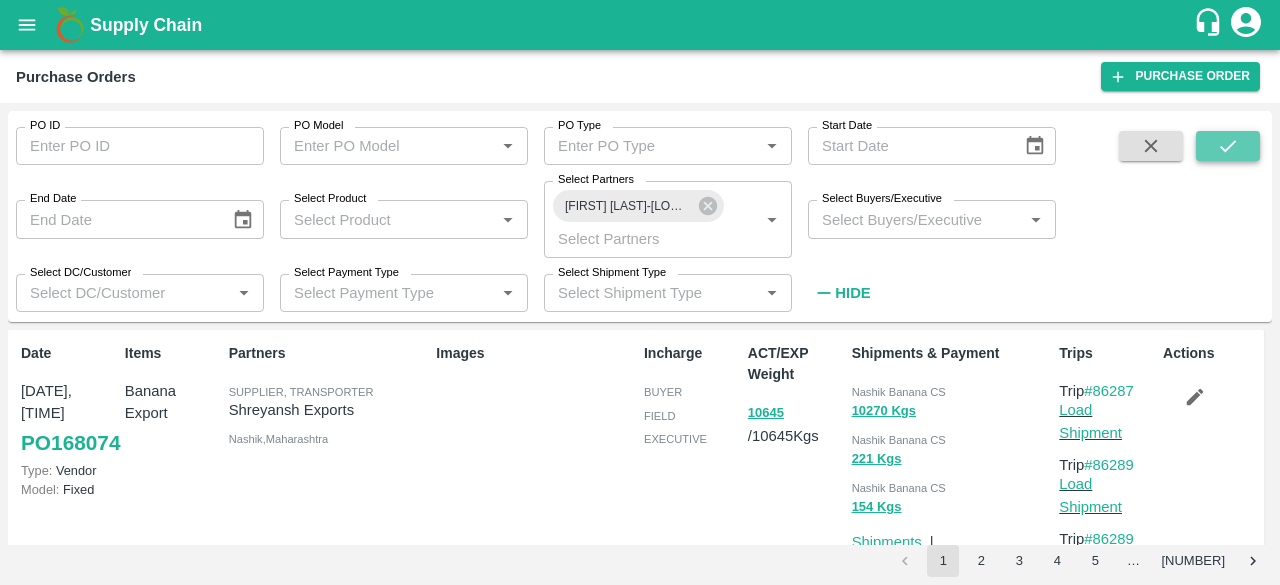 click at bounding box center [1228, 146] 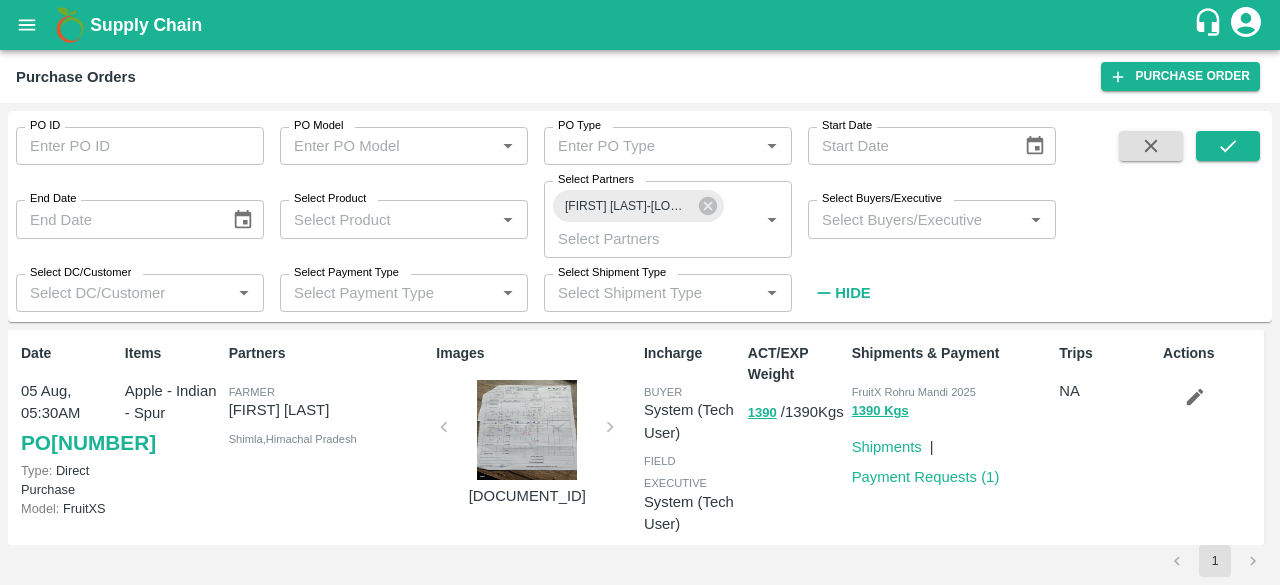 scroll, scrollTop: 33, scrollLeft: 0, axis: vertical 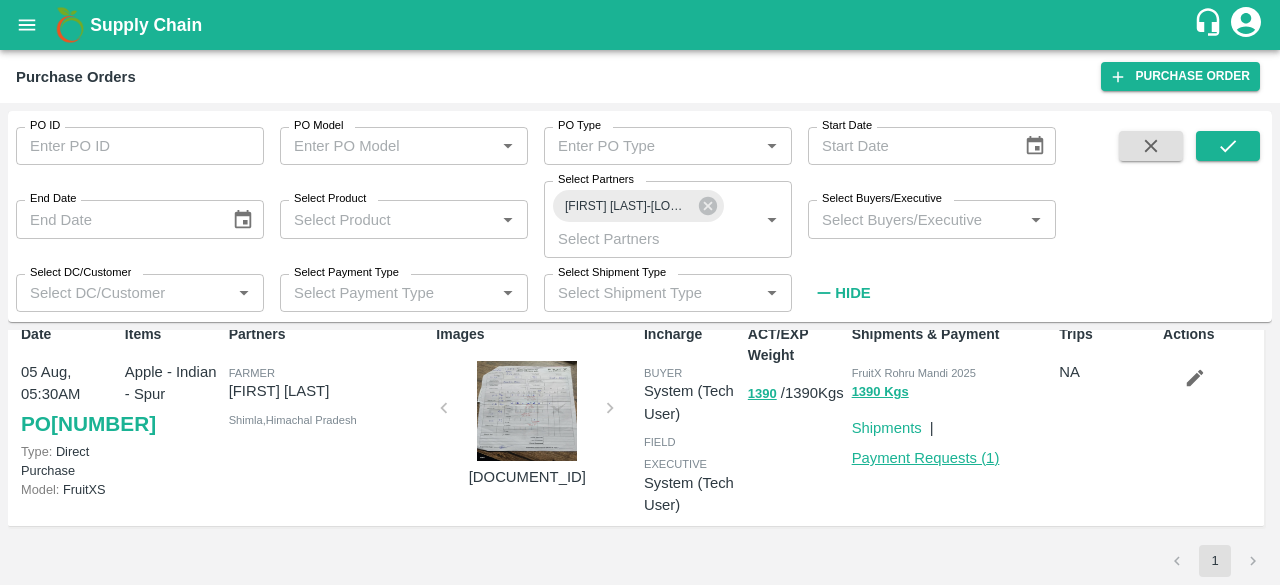 click on "Payment Requests ( 1 )" at bounding box center [926, 458] 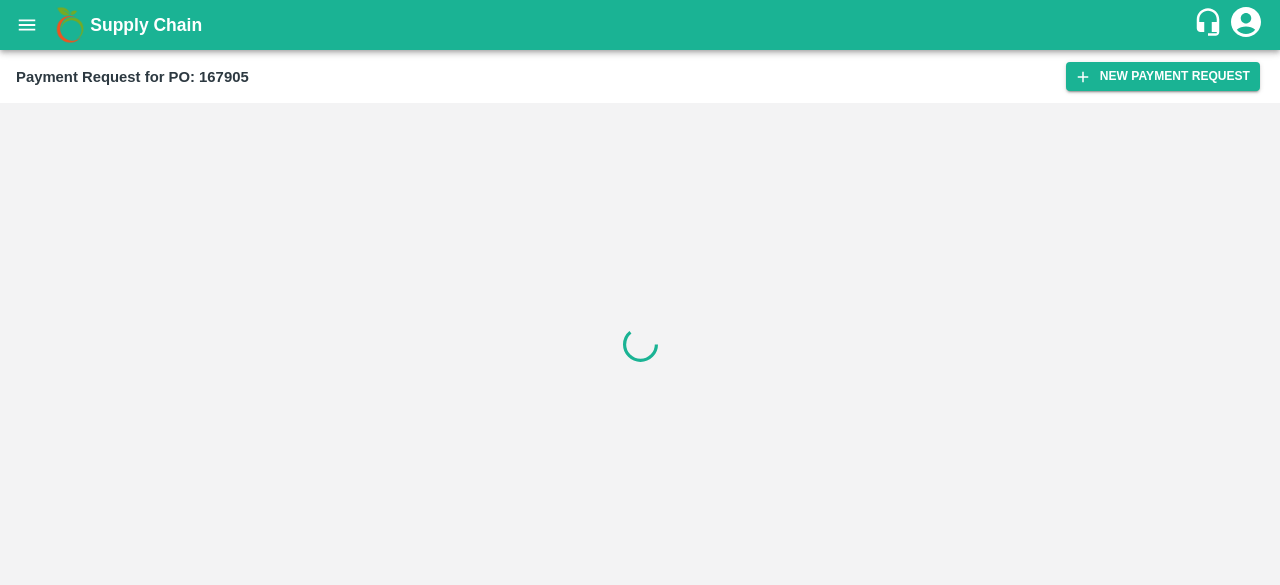 scroll, scrollTop: 0, scrollLeft: 0, axis: both 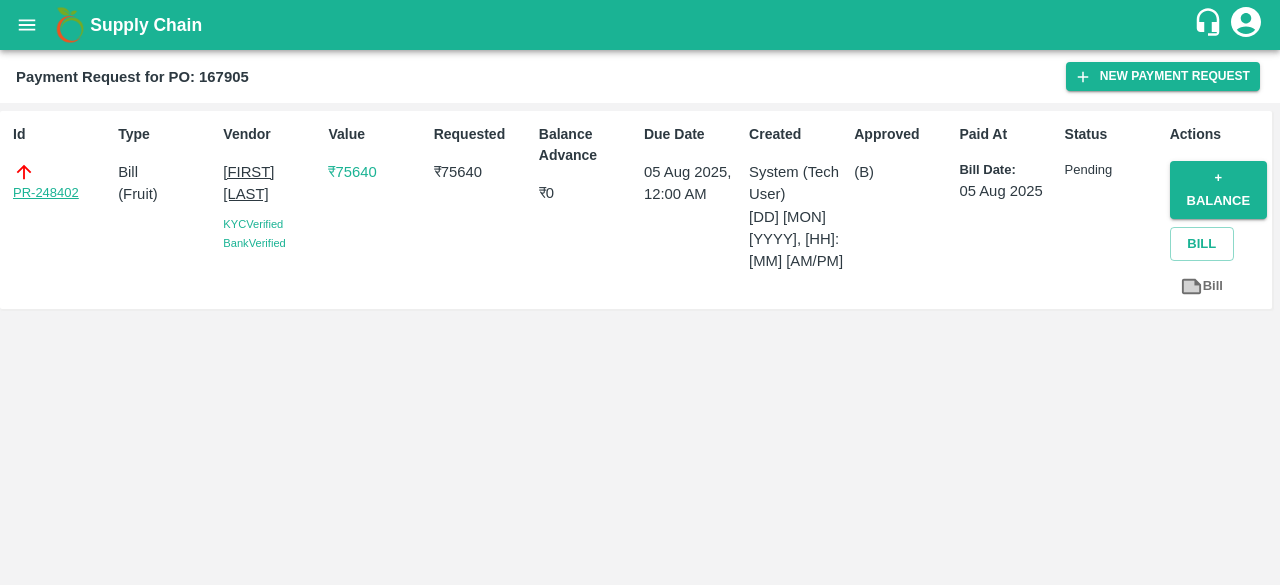 click on "PR-248402" at bounding box center (46, 193) 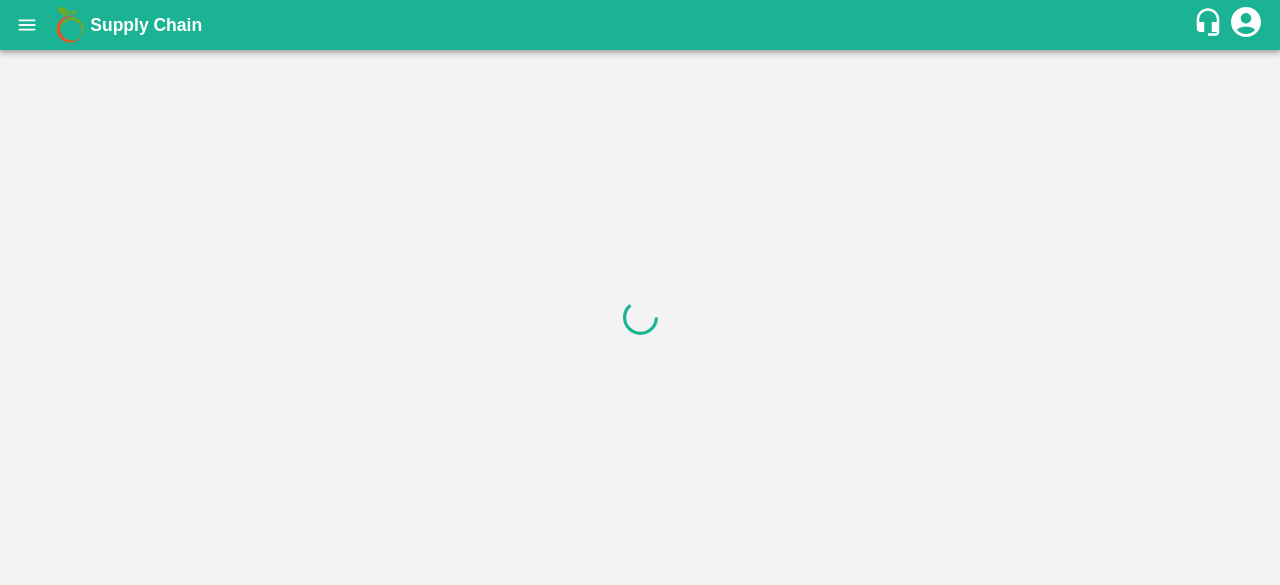 scroll, scrollTop: 0, scrollLeft: 0, axis: both 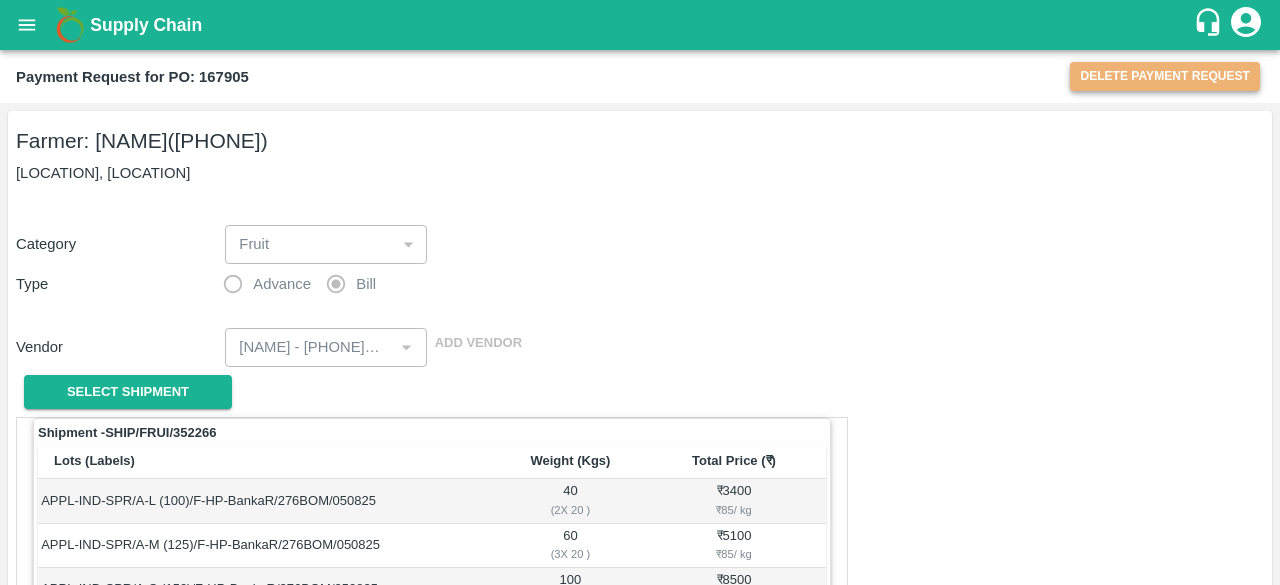 click on "Delete Payment Request" at bounding box center (1165, 76) 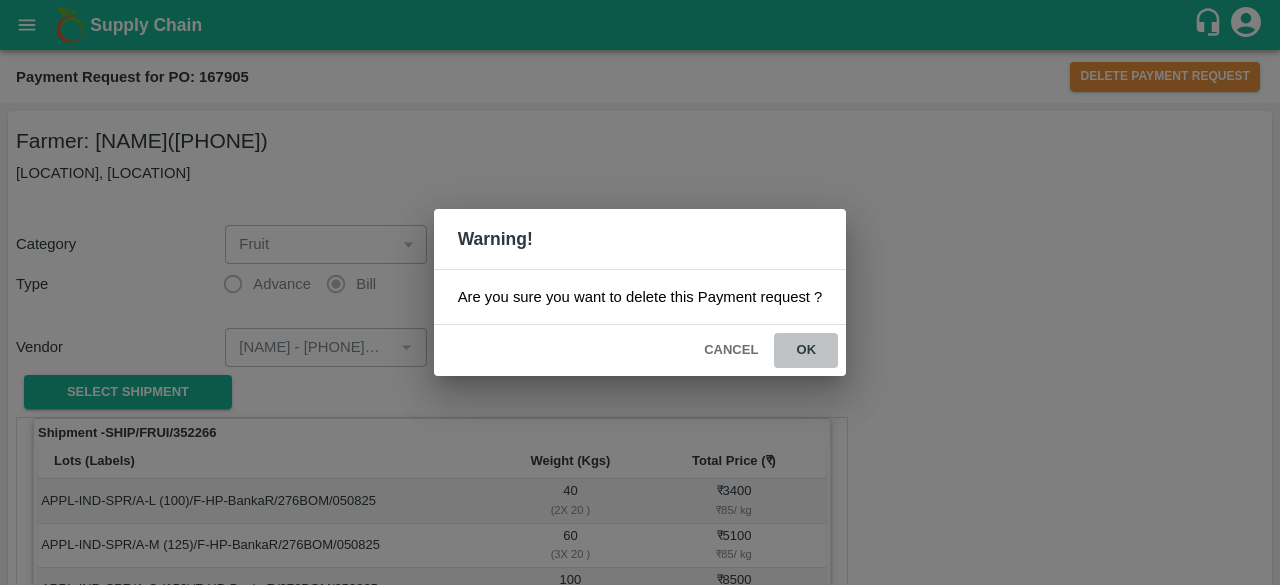click on "ok" at bounding box center (806, 350) 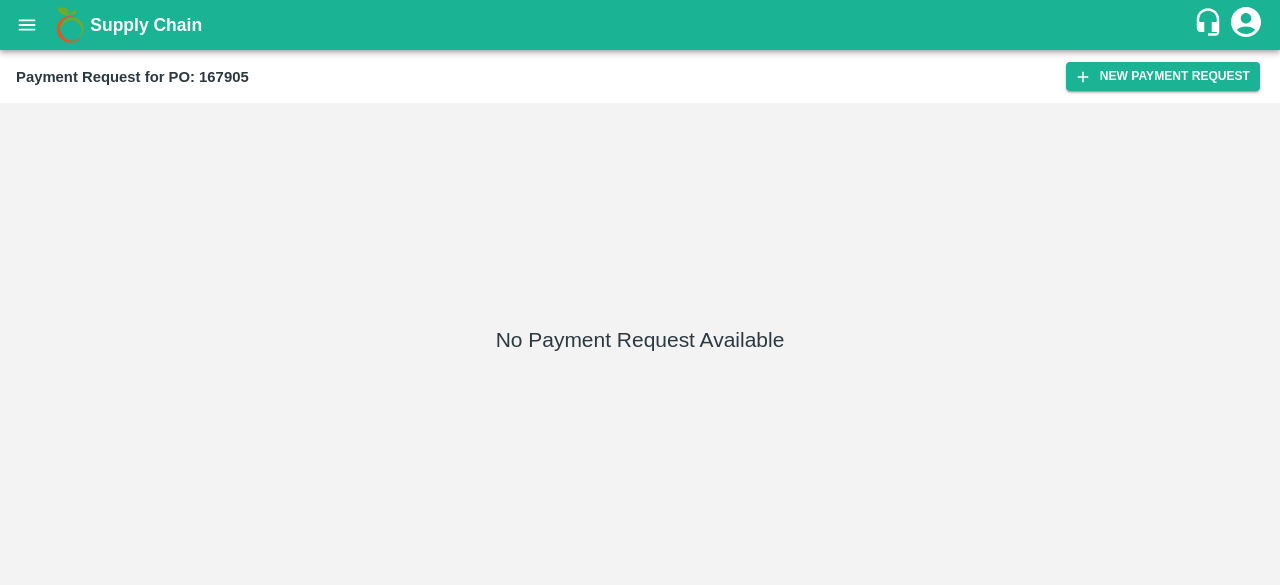 click 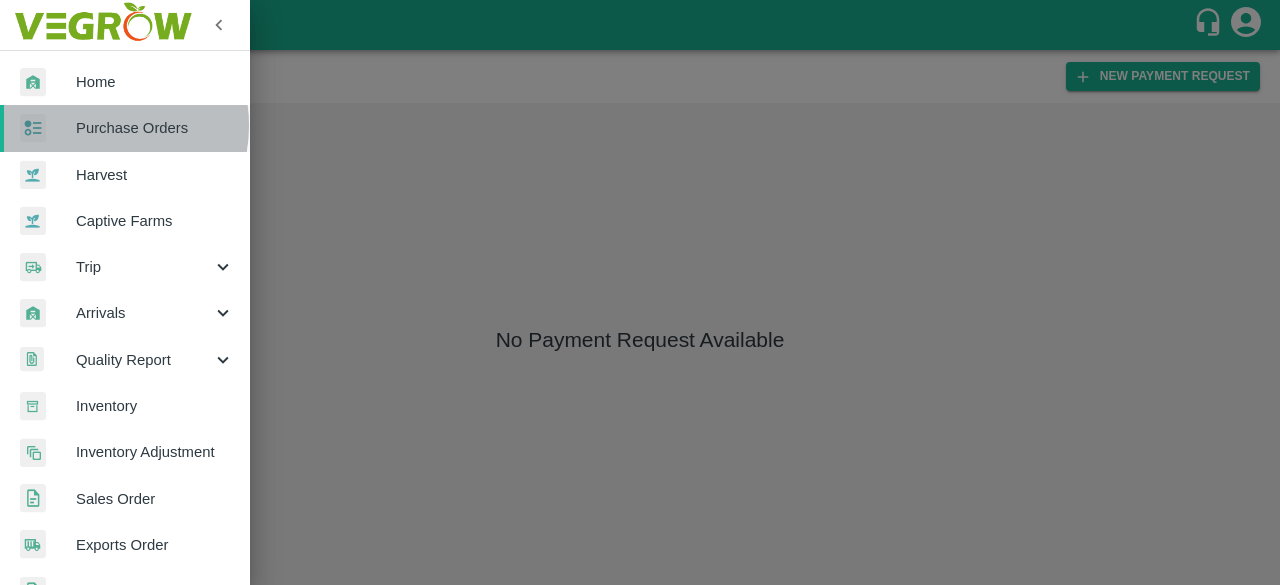 click on "Purchase Orders" at bounding box center (155, 128) 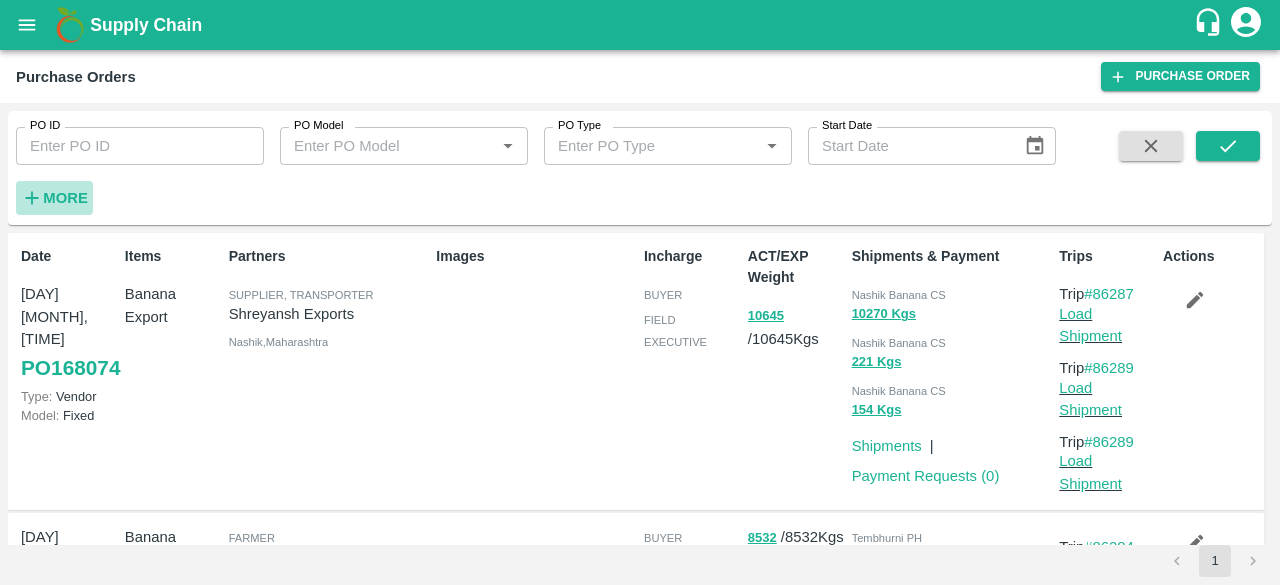 click on "More" at bounding box center (65, 198) 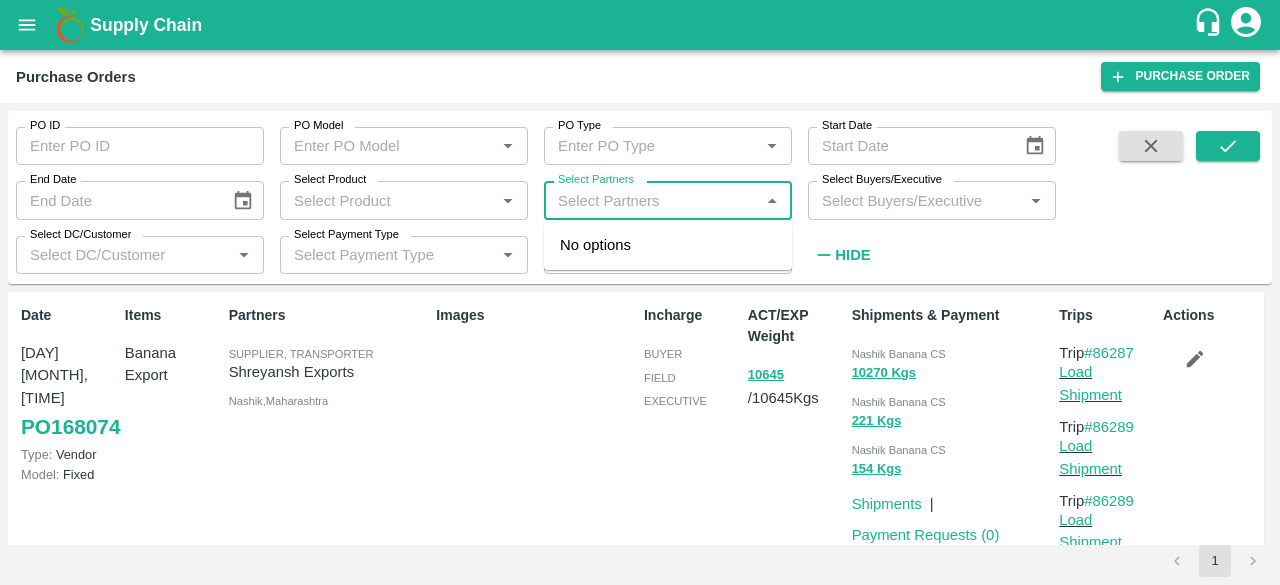 click on "Select Partners" at bounding box center (651, 200) 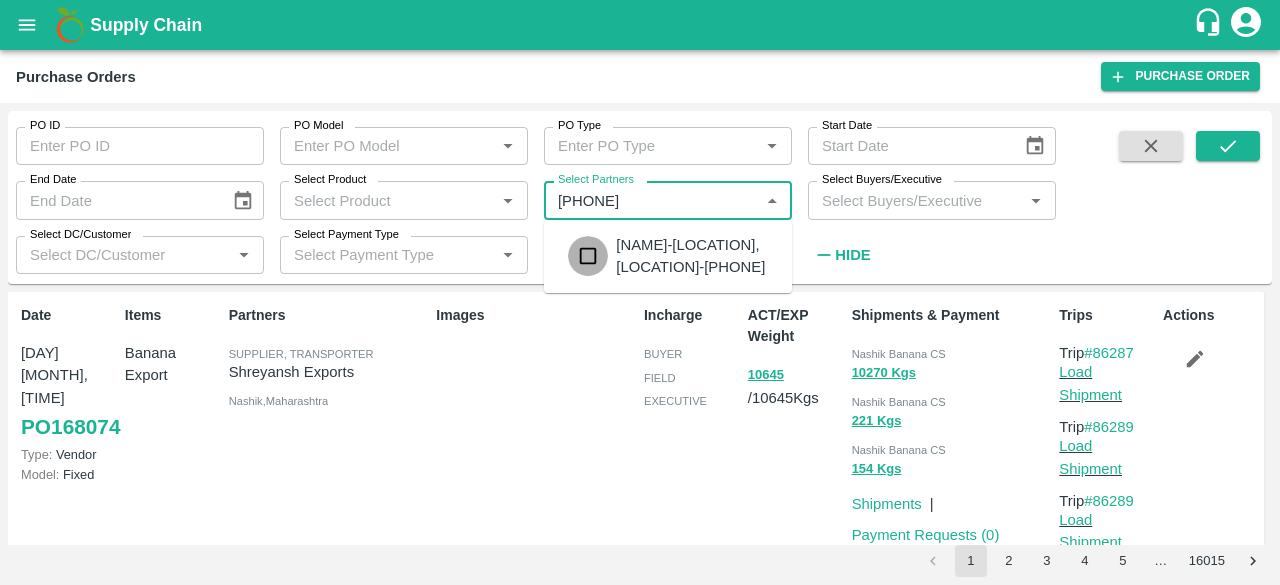 click at bounding box center (588, 256) 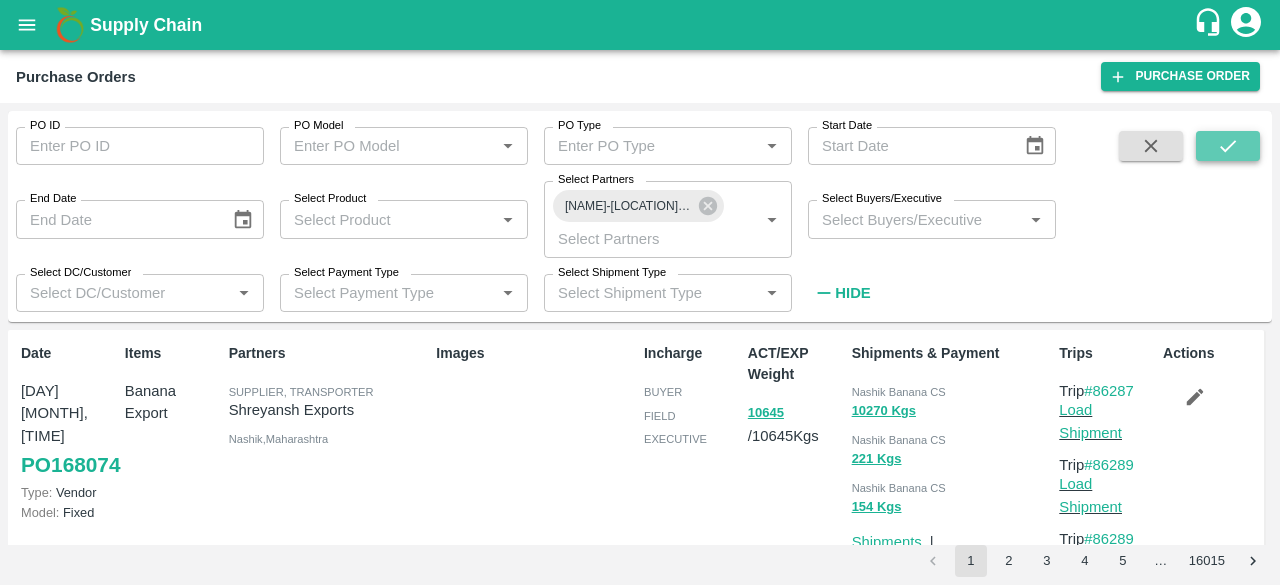 click 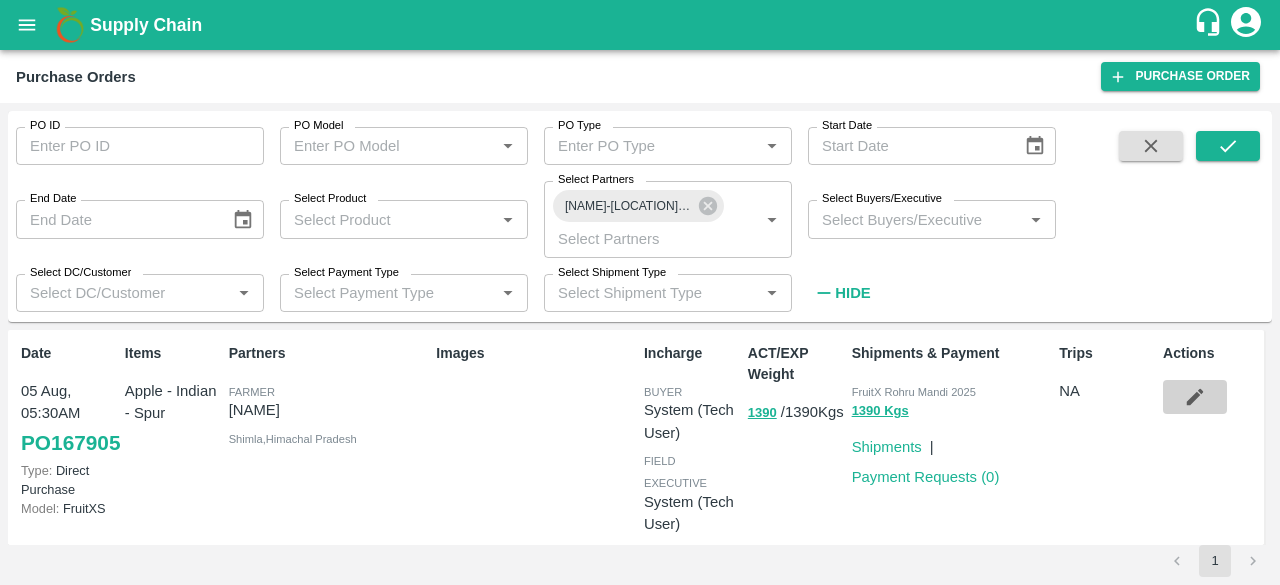click 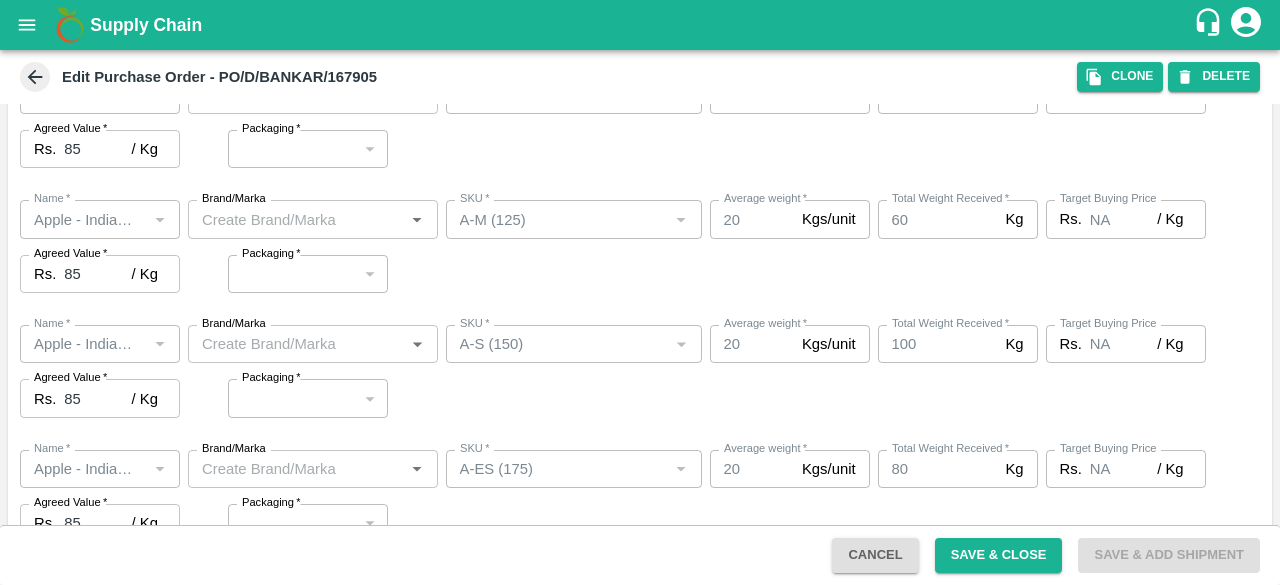 scroll, scrollTop: 0, scrollLeft: 0, axis: both 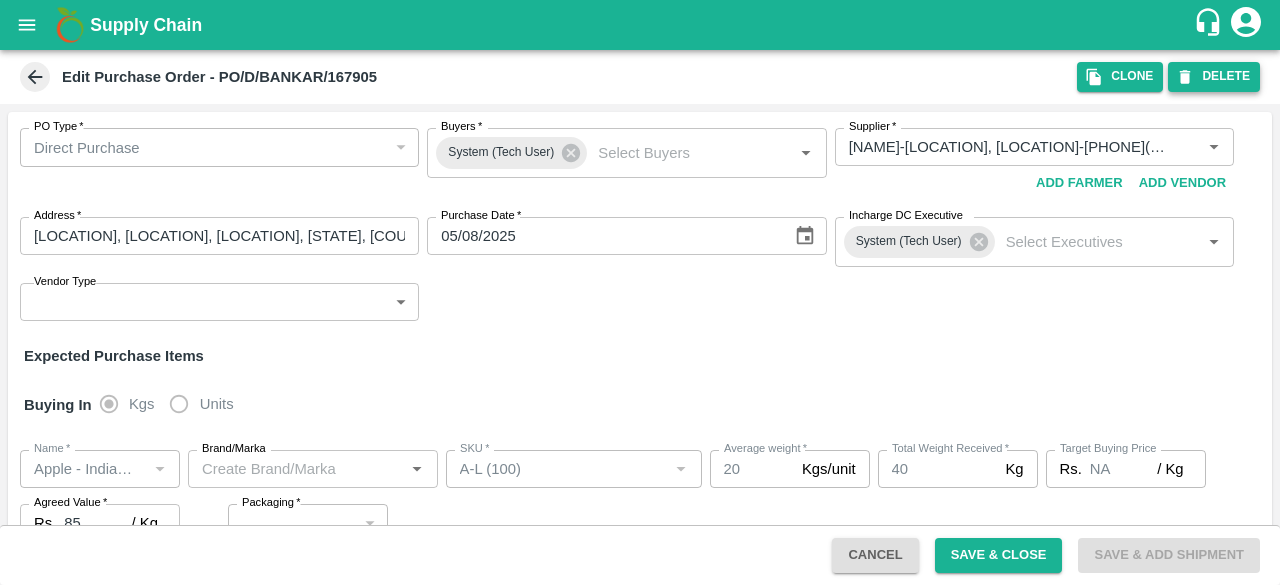 click on "DELETE" at bounding box center (1214, 76) 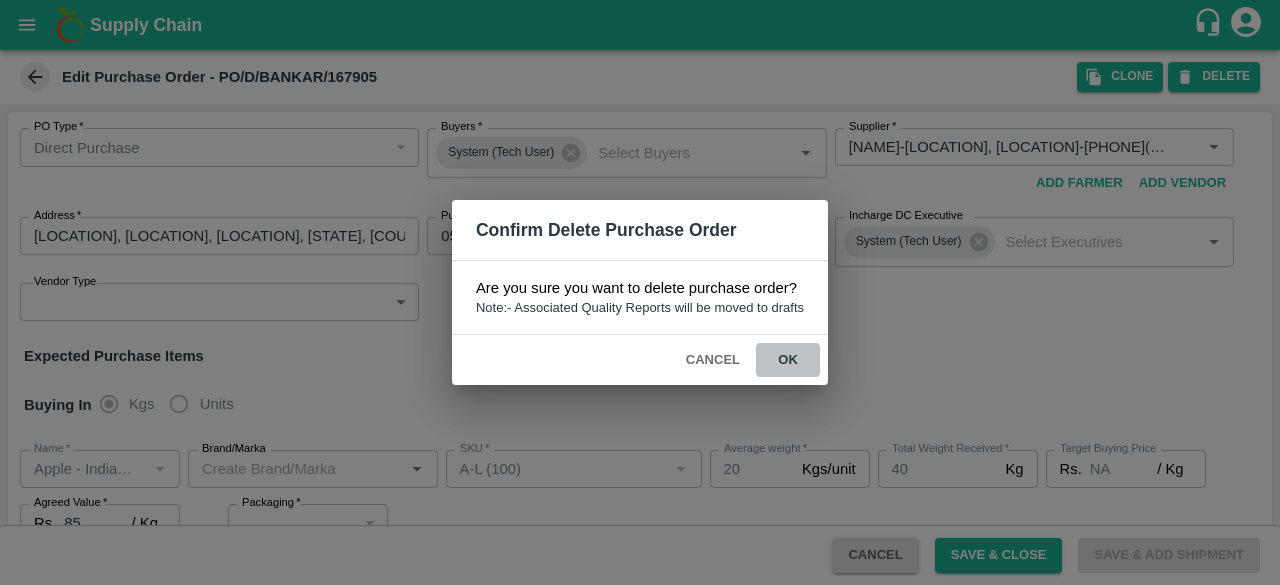 click on "ok" at bounding box center (788, 360) 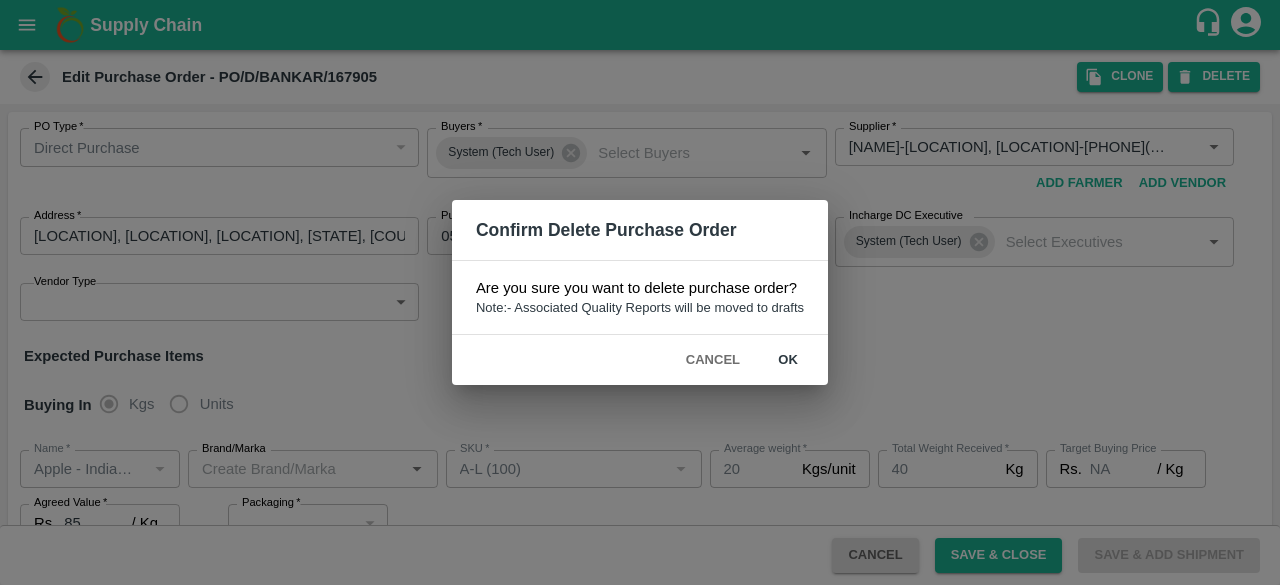 click on "Confirm Delete Purchase Order Are you sure you want to delete purchase order? Note:- Associated Quality Reports will be moved to drafts Cancel ok" at bounding box center (640, 292) 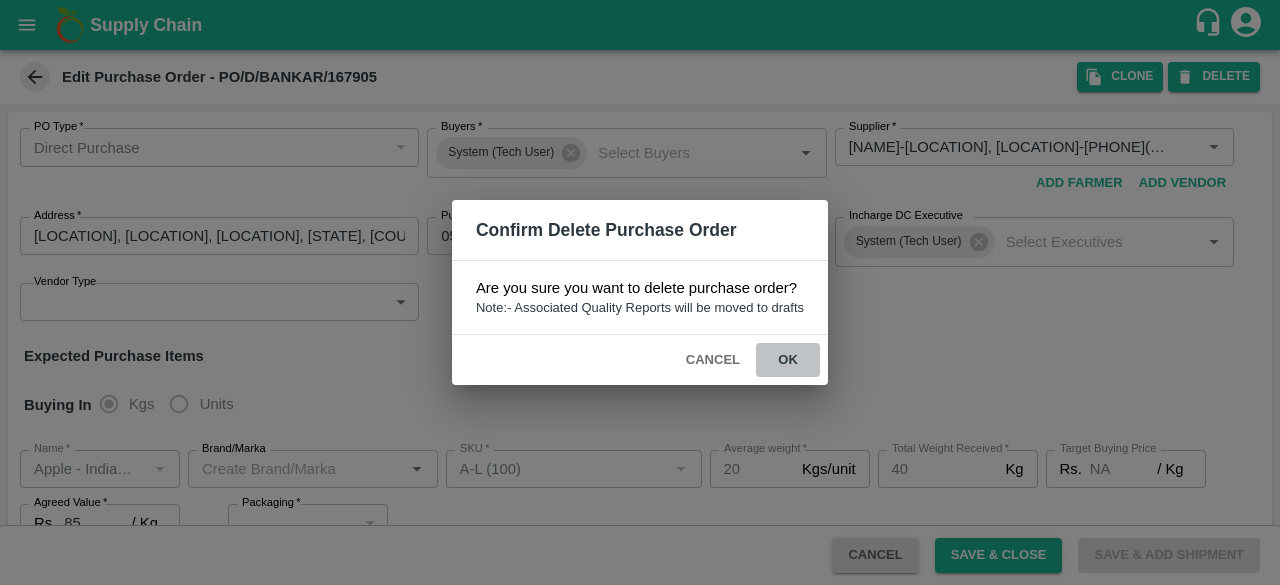 click on "ok" at bounding box center [788, 360] 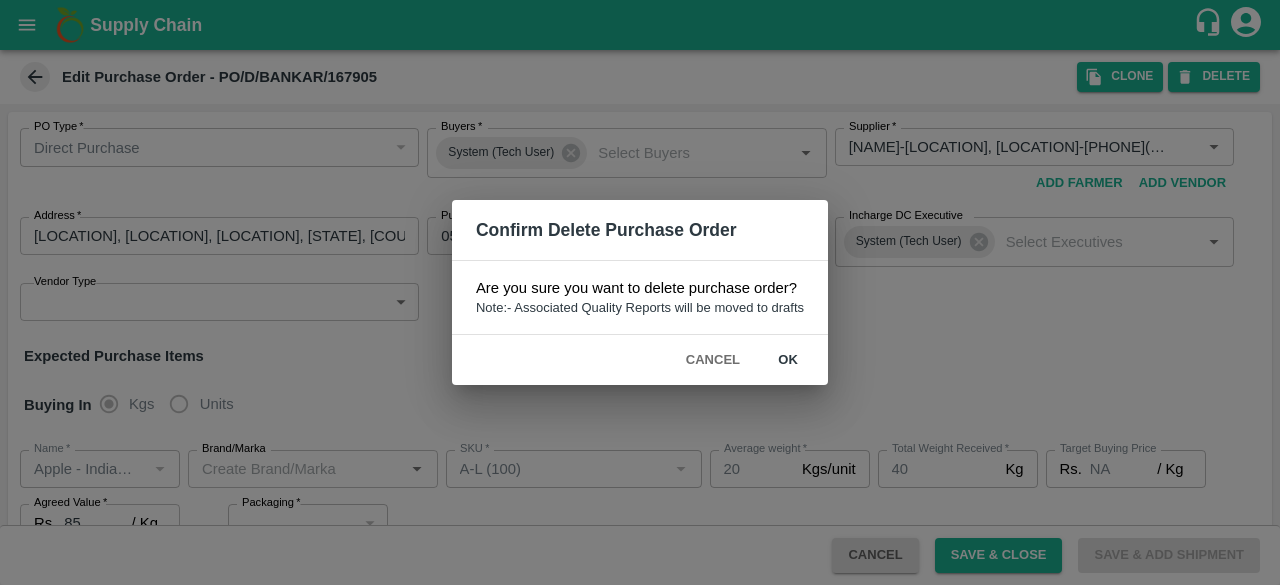 click on "Confirm Delete Purchase Order Are you sure you want to delete purchase order? Note:- Associated Quality Reports will be moved to drafts Cancel ok" at bounding box center (640, 292) 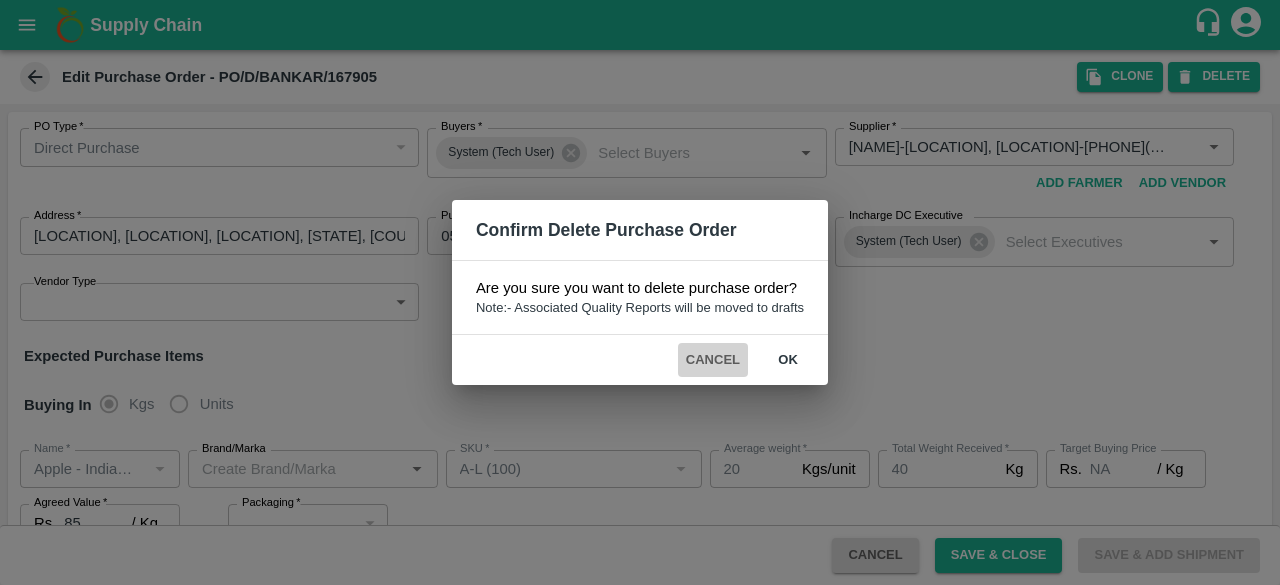 click on "Cancel" at bounding box center [713, 360] 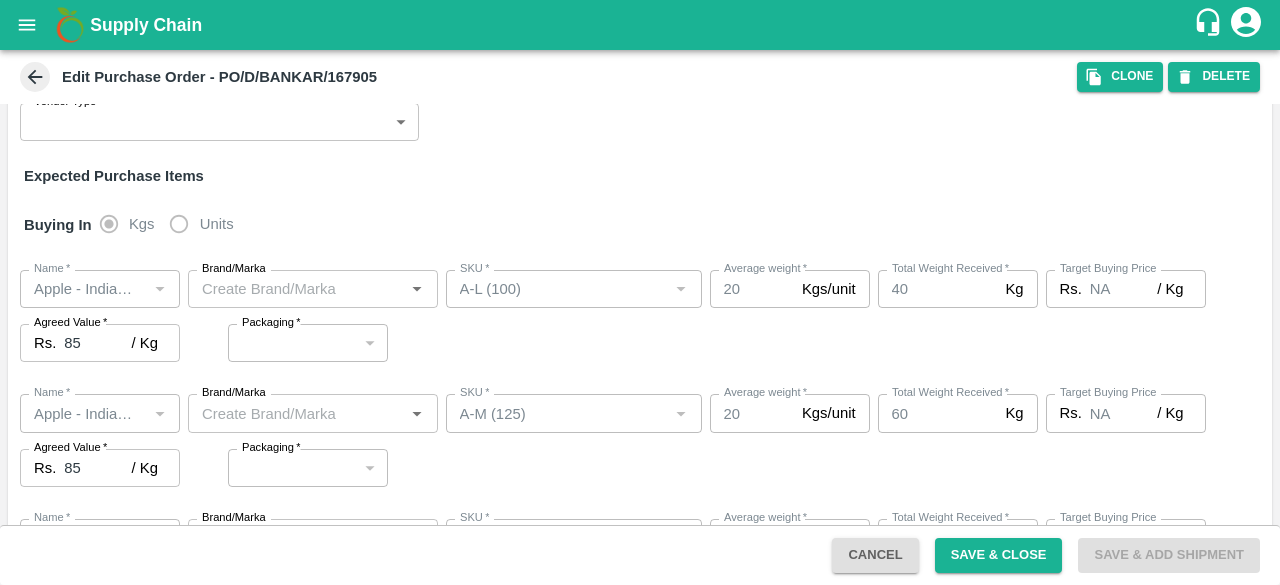 scroll, scrollTop: 122, scrollLeft: 0, axis: vertical 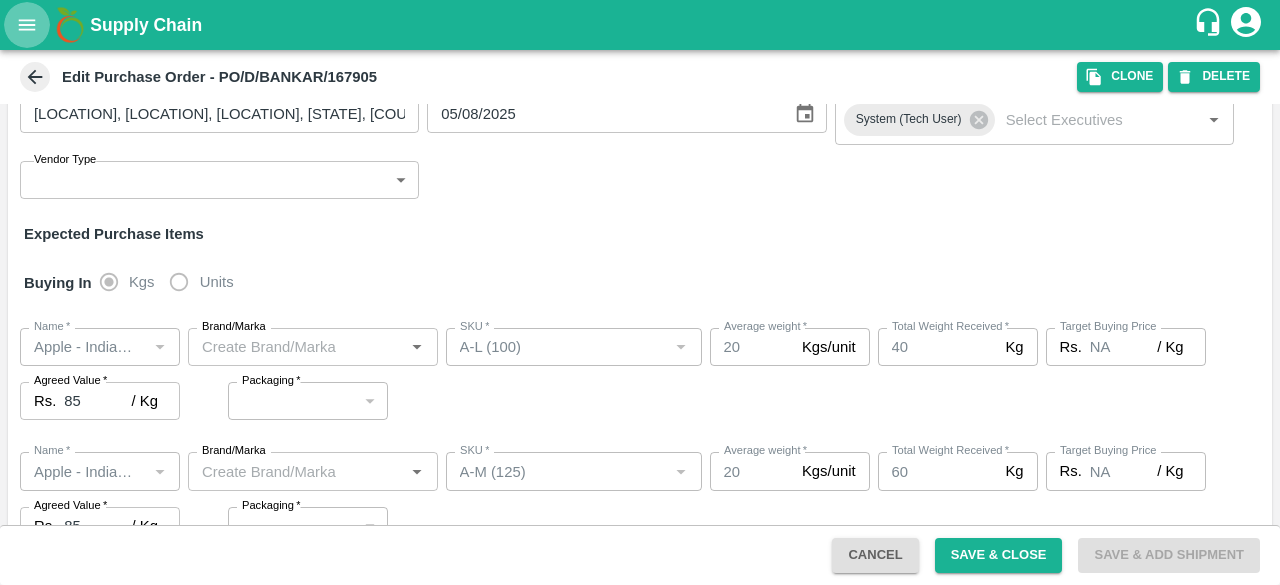 click at bounding box center (27, 25) 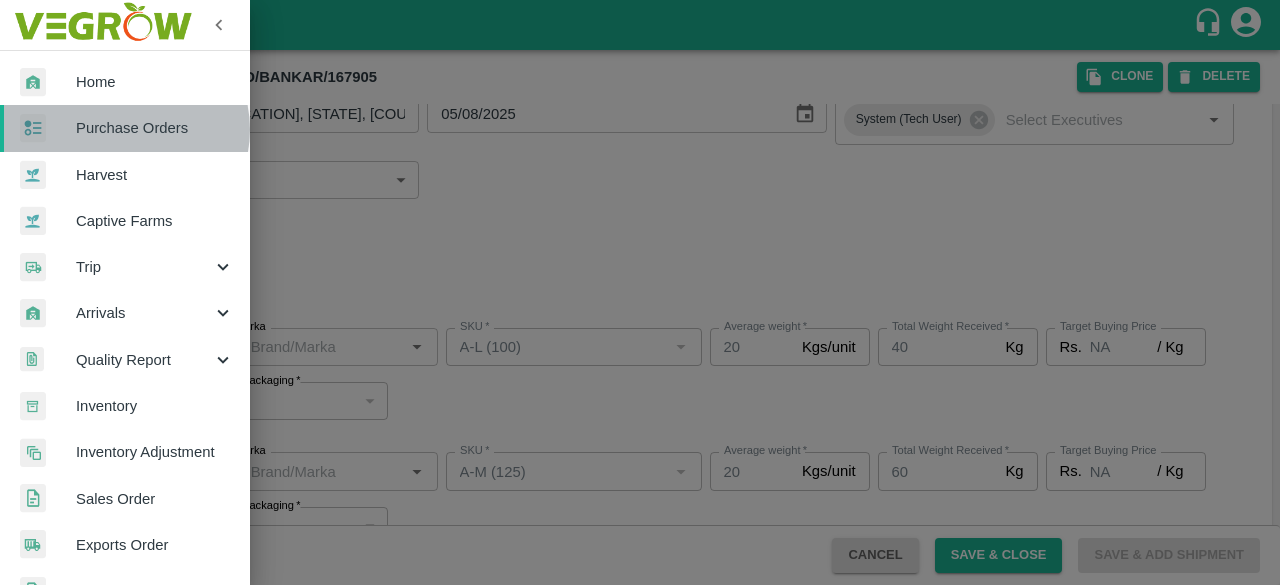 click on "Purchase Orders" at bounding box center (155, 128) 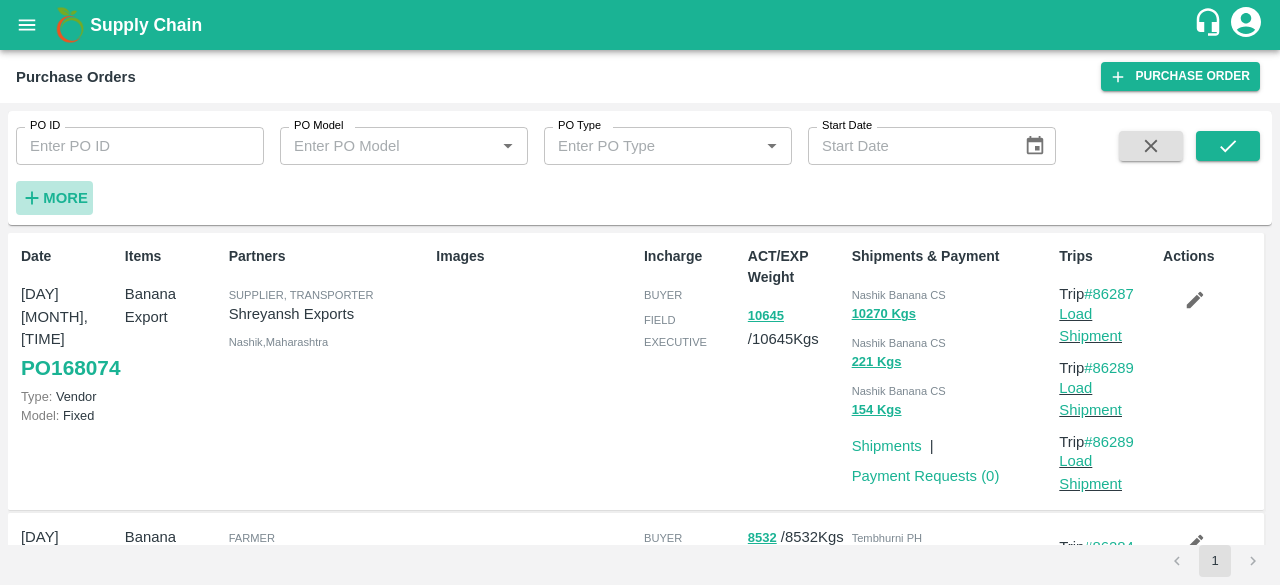 click on "More" at bounding box center [65, 198] 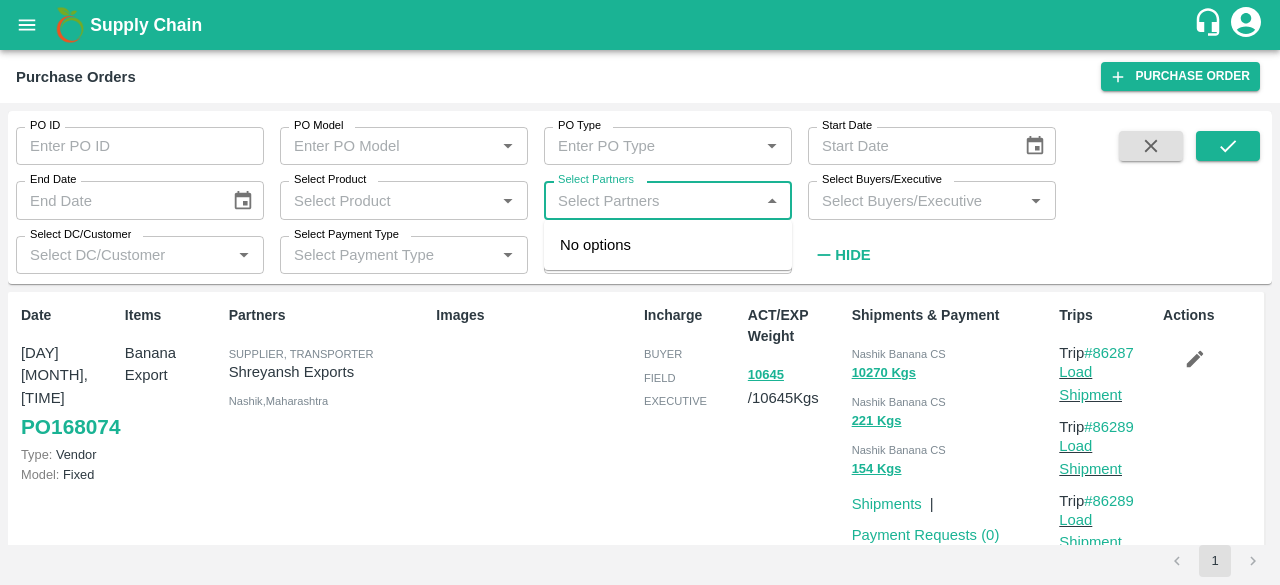 click on "Select Partners" at bounding box center (651, 200) 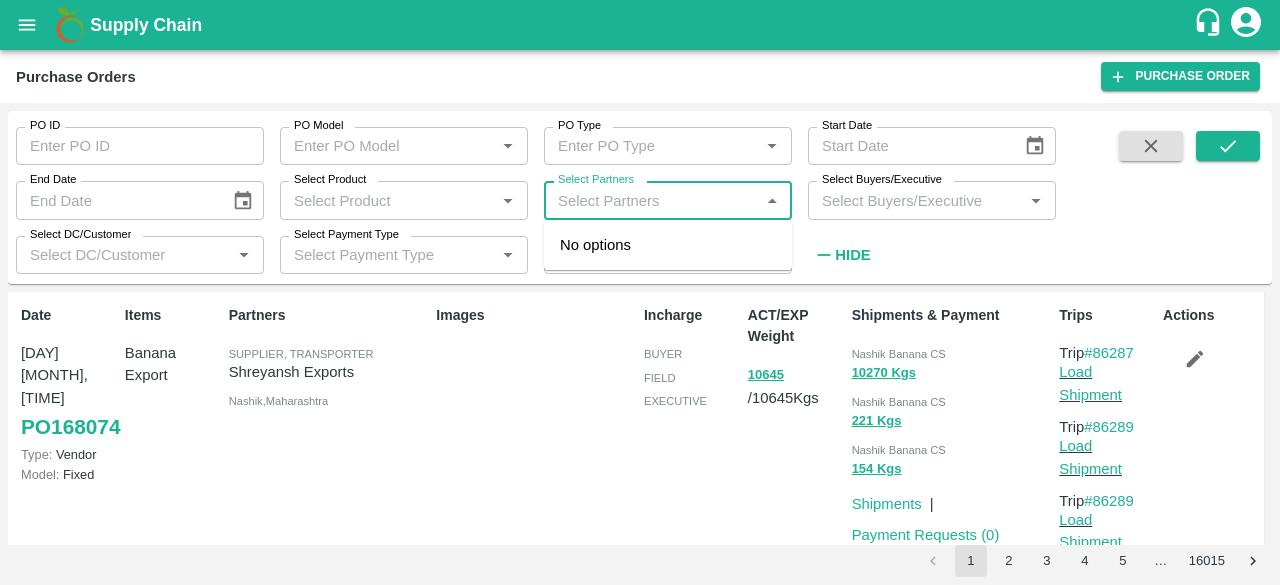 paste on "9805239270" 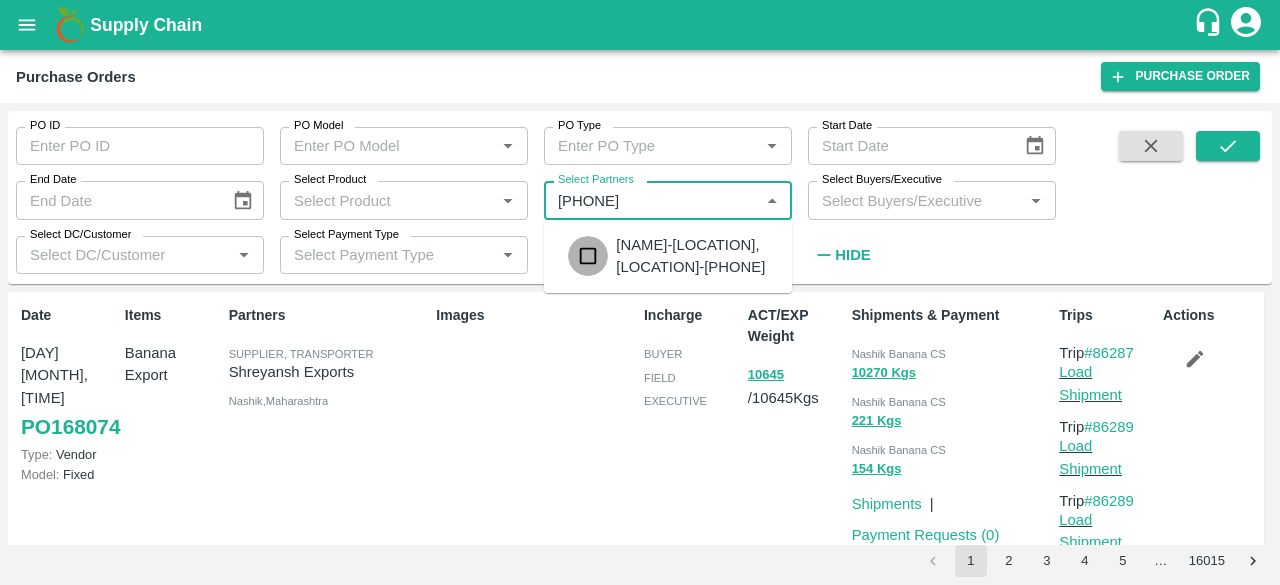 click at bounding box center [588, 256] 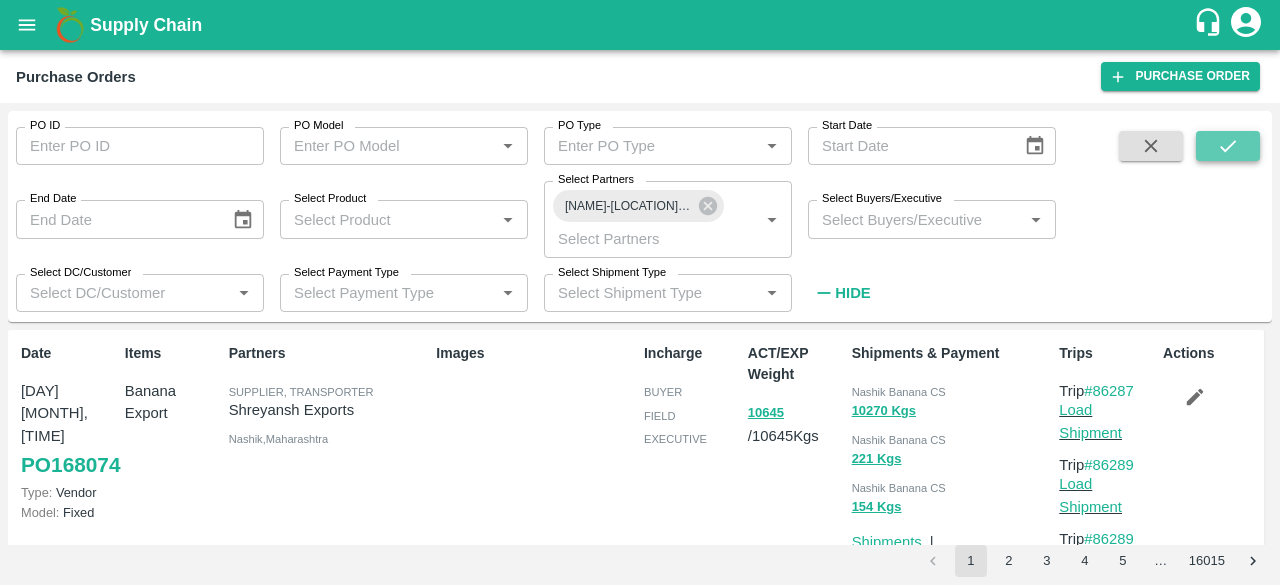 click 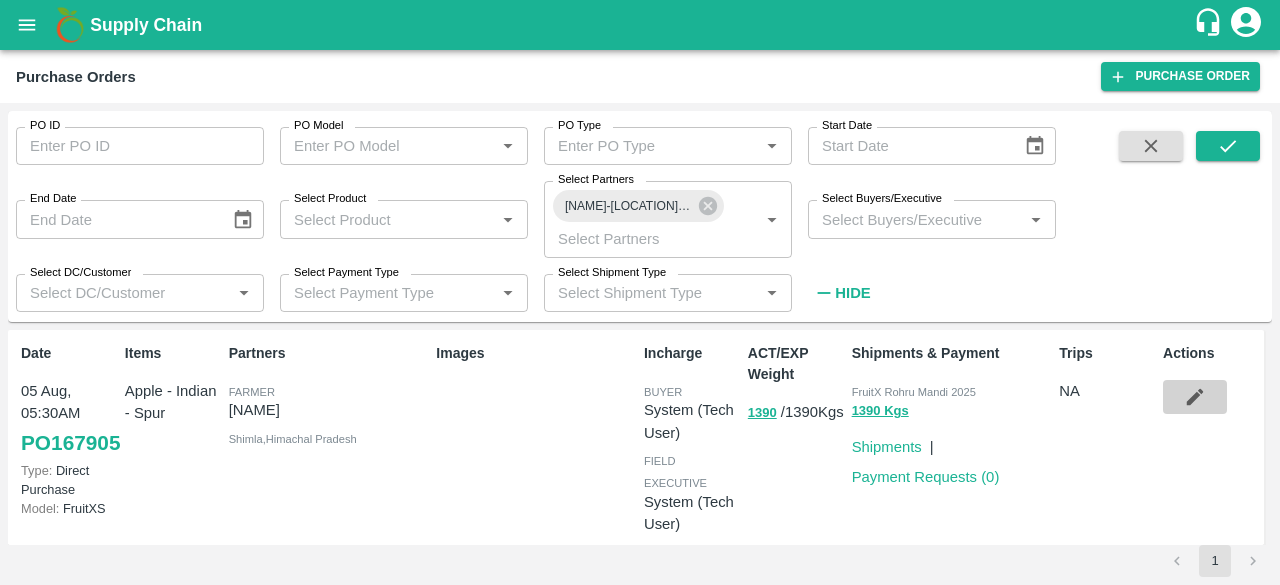 click 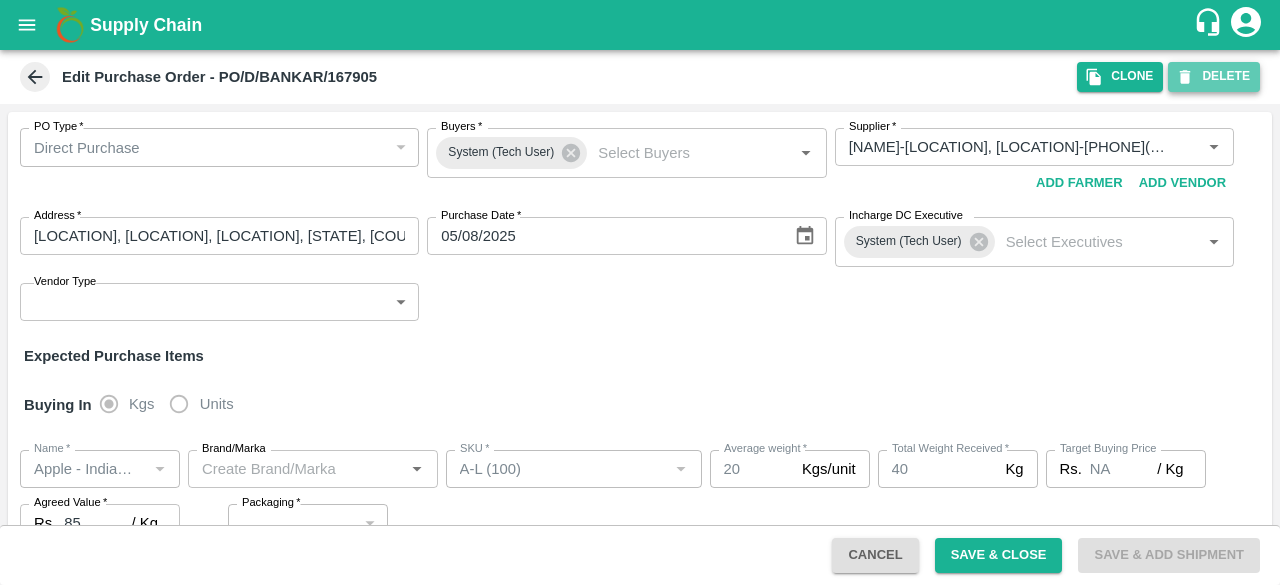 click on "DELETE" at bounding box center [1214, 76] 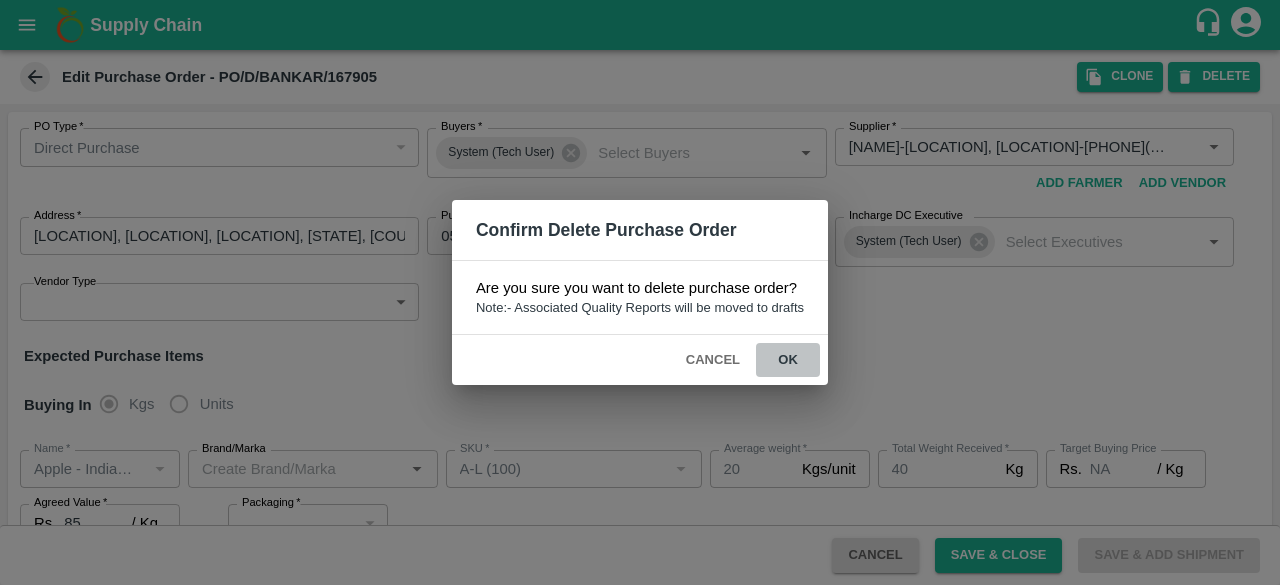 click on "ok" at bounding box center (788, 360) 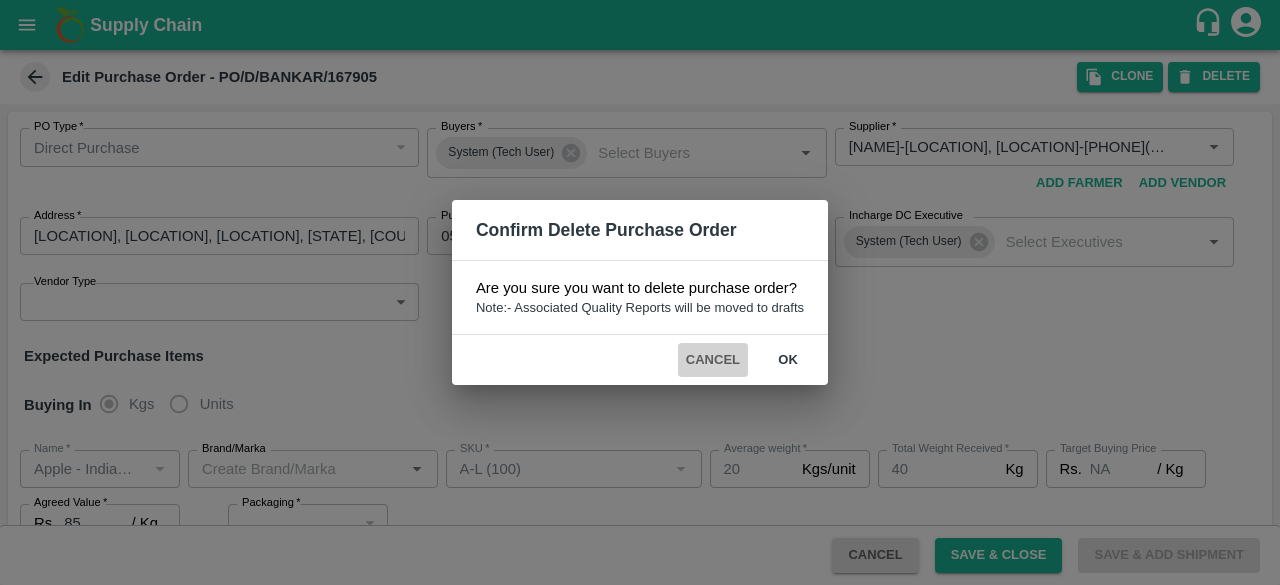 click on "Cancel" at bounding box center [713, 360] 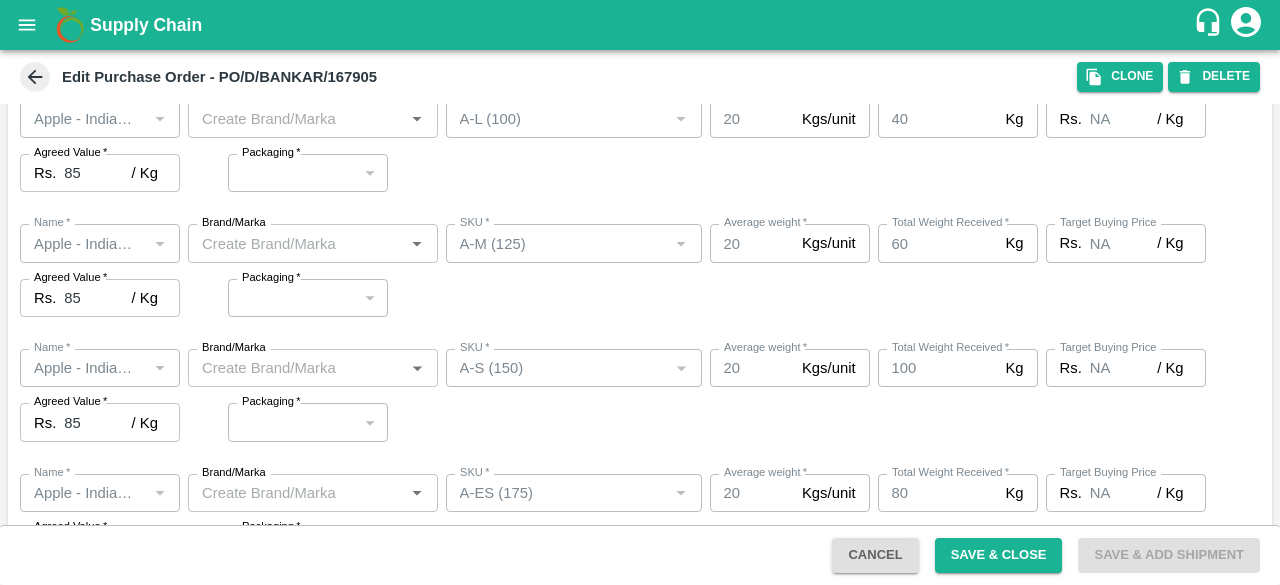 scroll, scrollTop: 0, scrollLeft: 0, axis: both 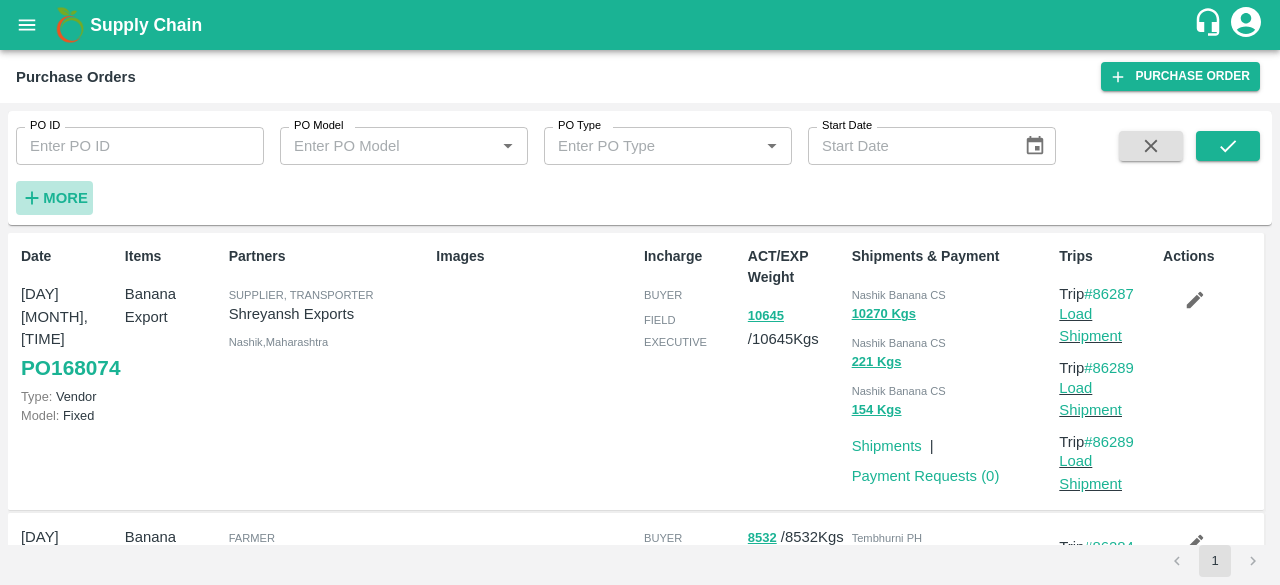 click on "More" at bounding box center [65, 198] 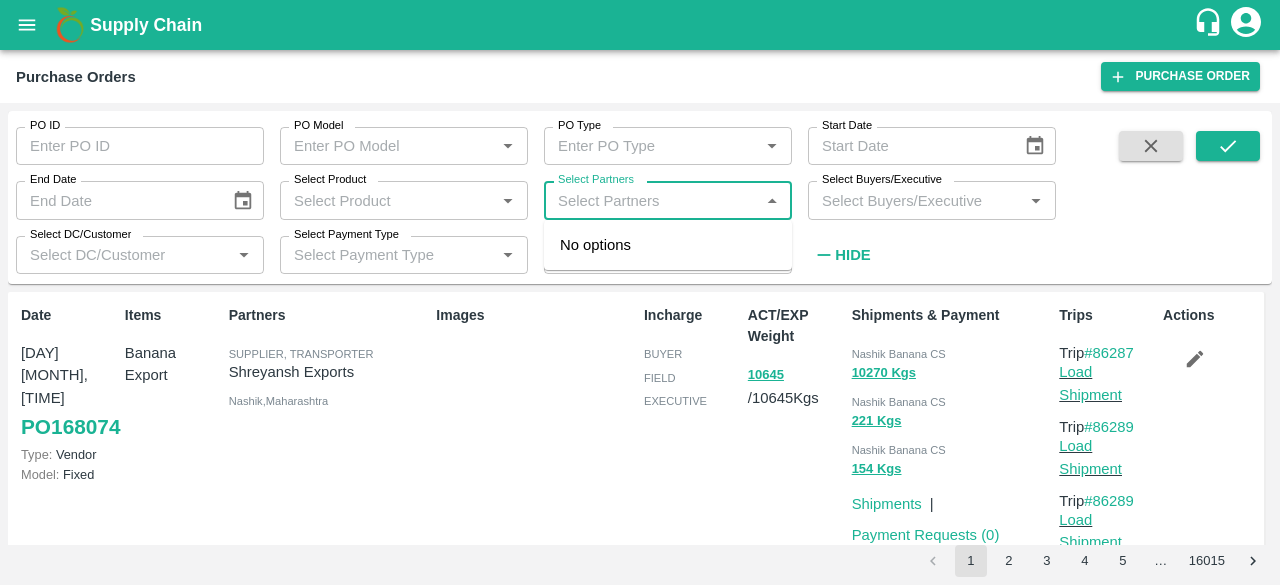 click on "Select Partners" at bounding box center (651, 200) 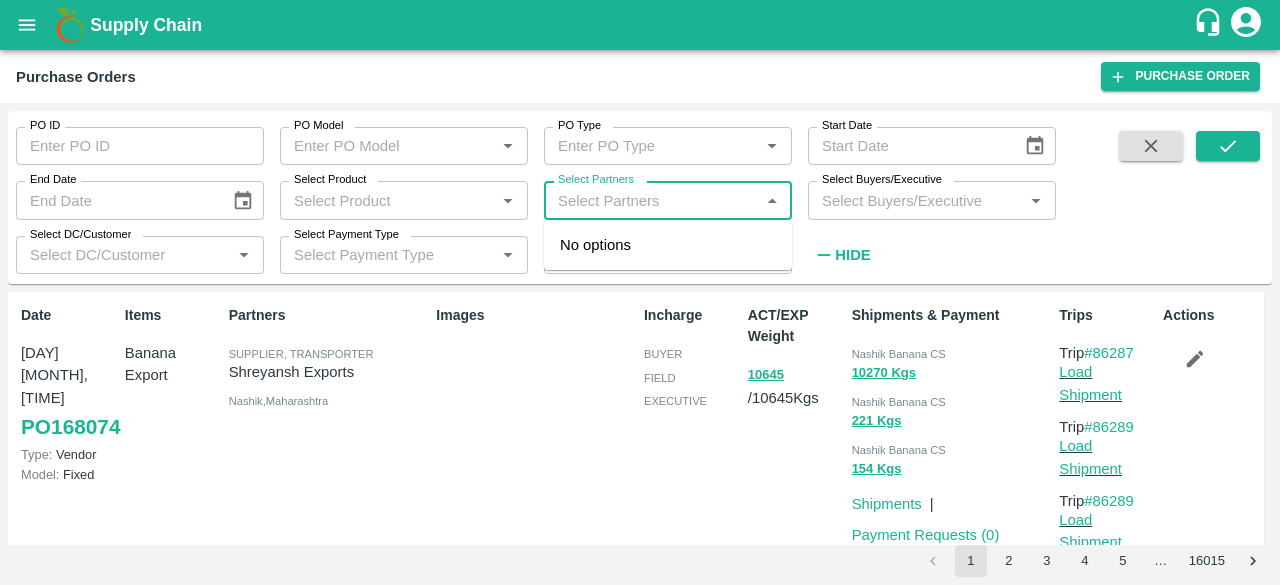 paste on "9805239270" 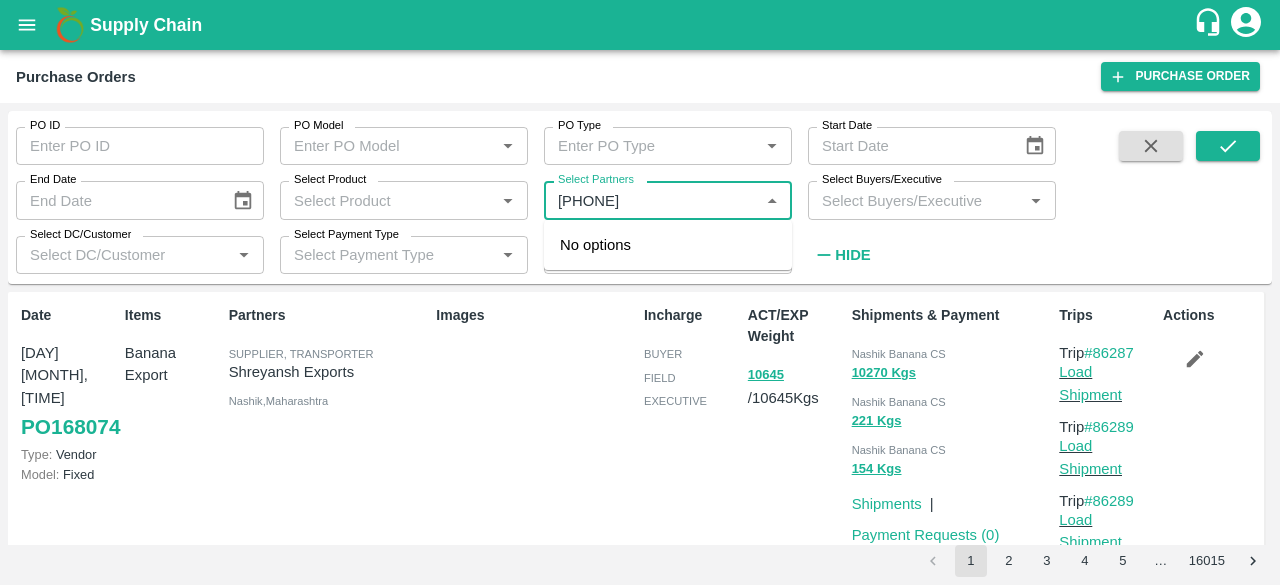 click on "Select Partners" at bounding box center (651, 200) 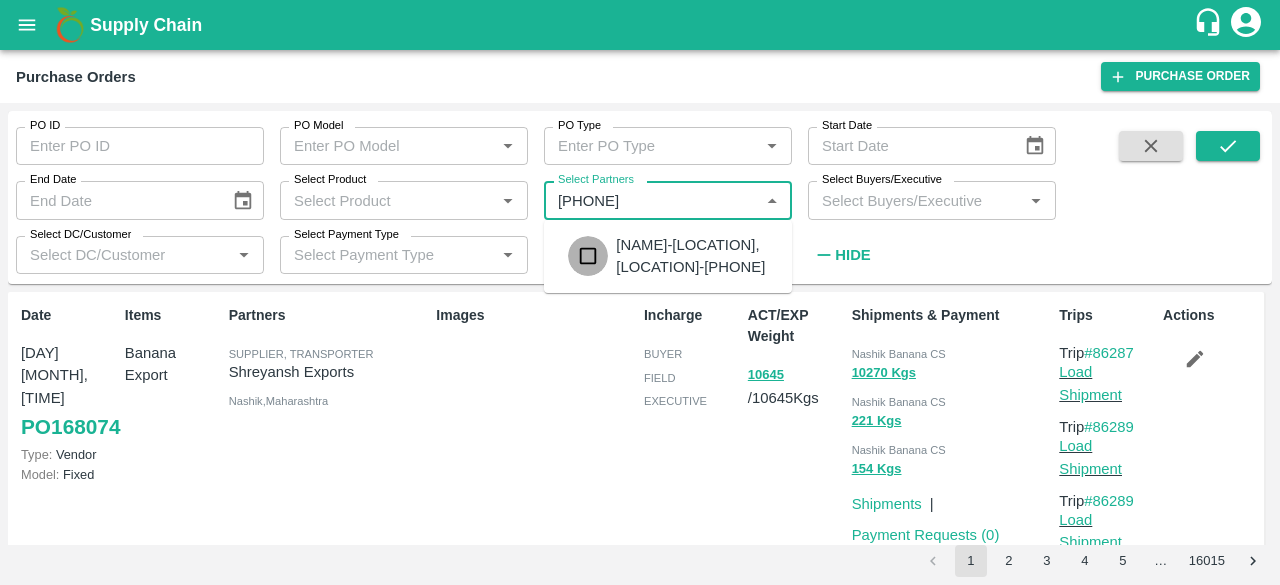 click at bounding box center (588, 256) 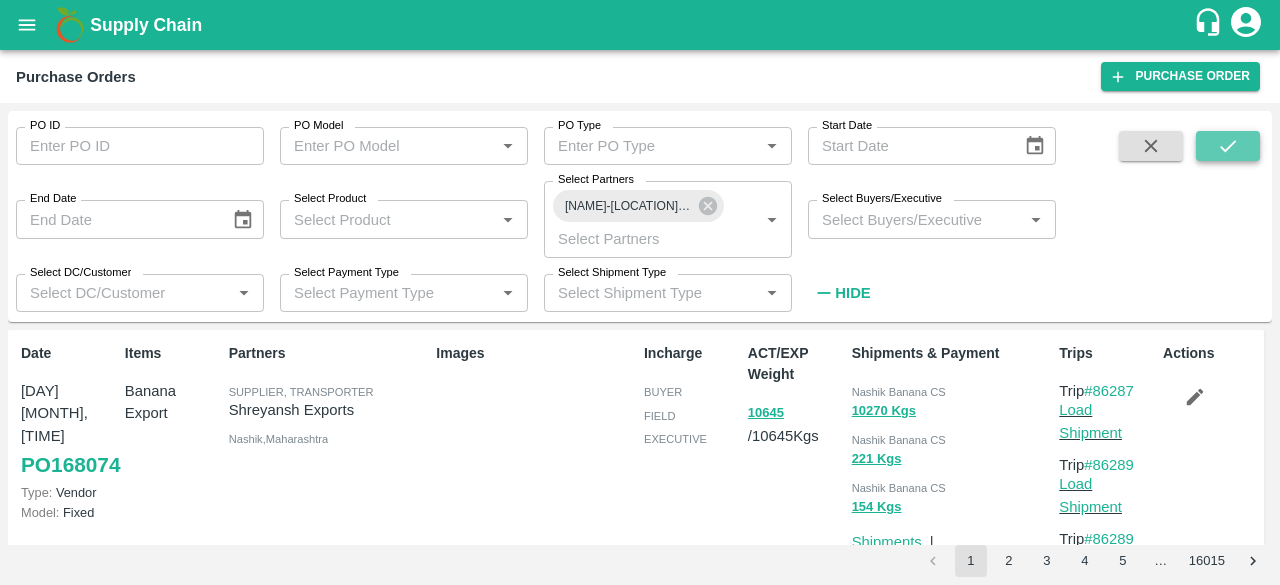 click at bounding box center (1228, 146) 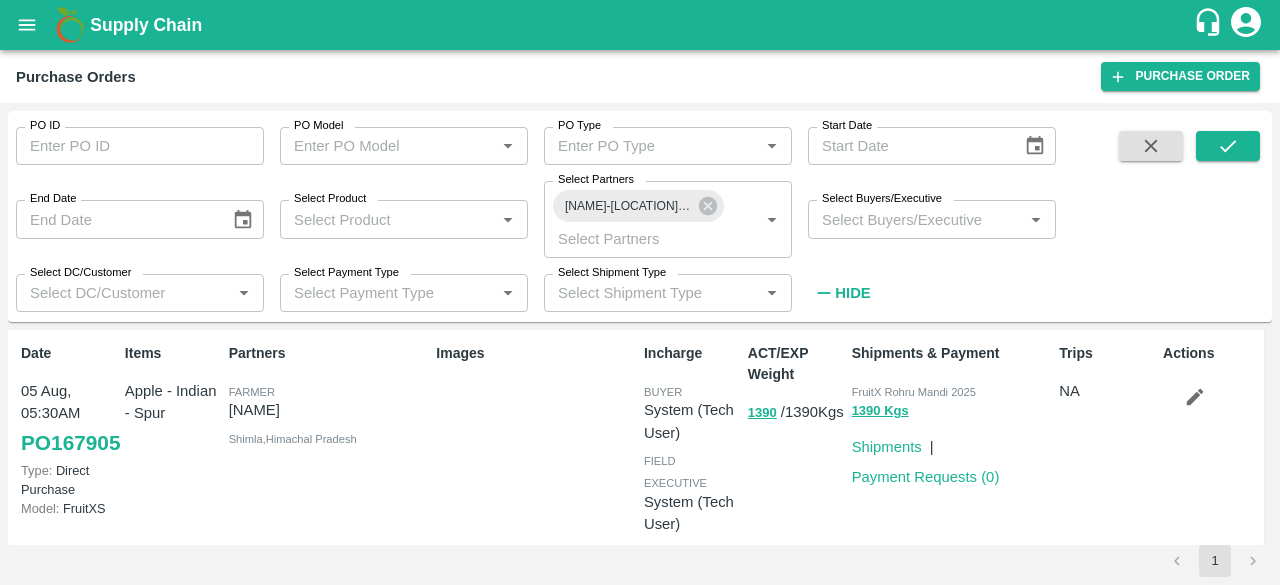 scroll, scrollTop: 33, scrollLeft: 0, axis: vertical 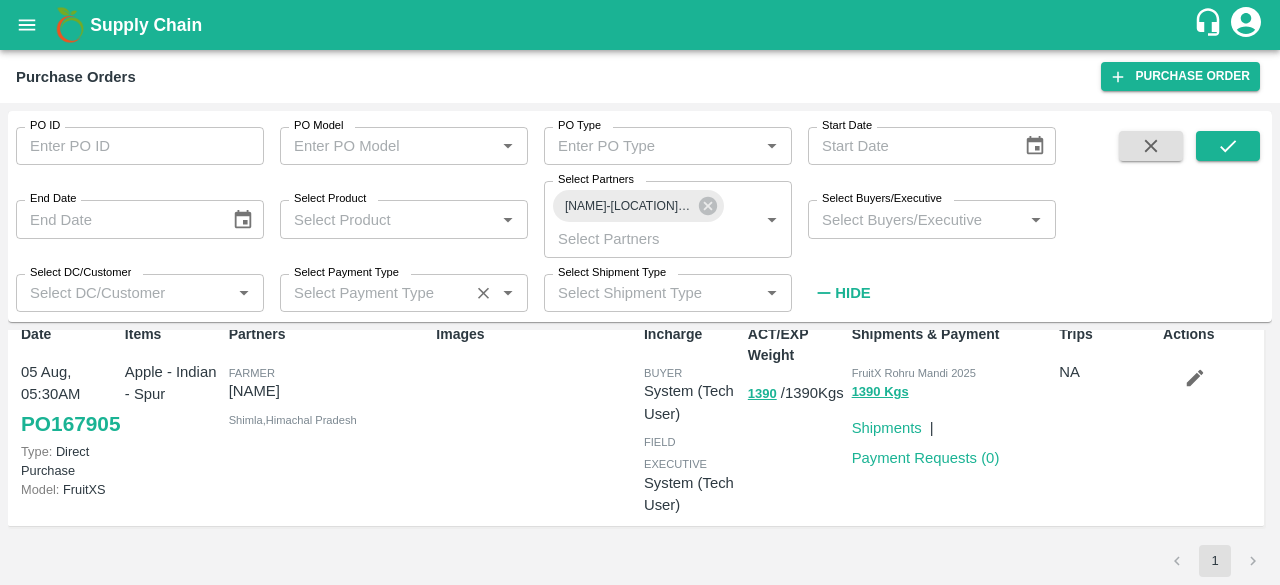 click on "Select Payment Type" at bounding box center (346, 273) 